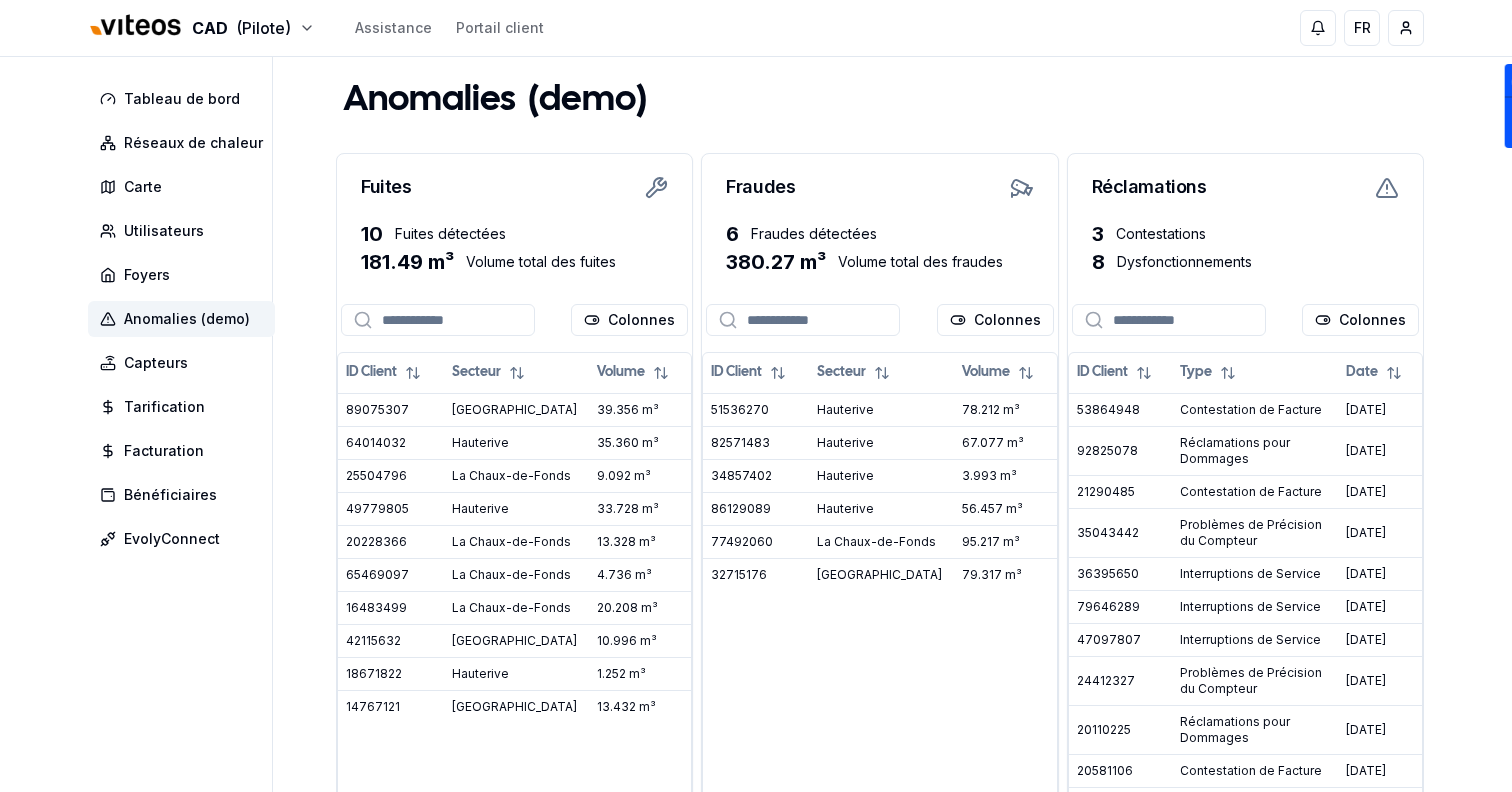 scroll, scrollTop: 0, scrollLeft: 0, axis: both 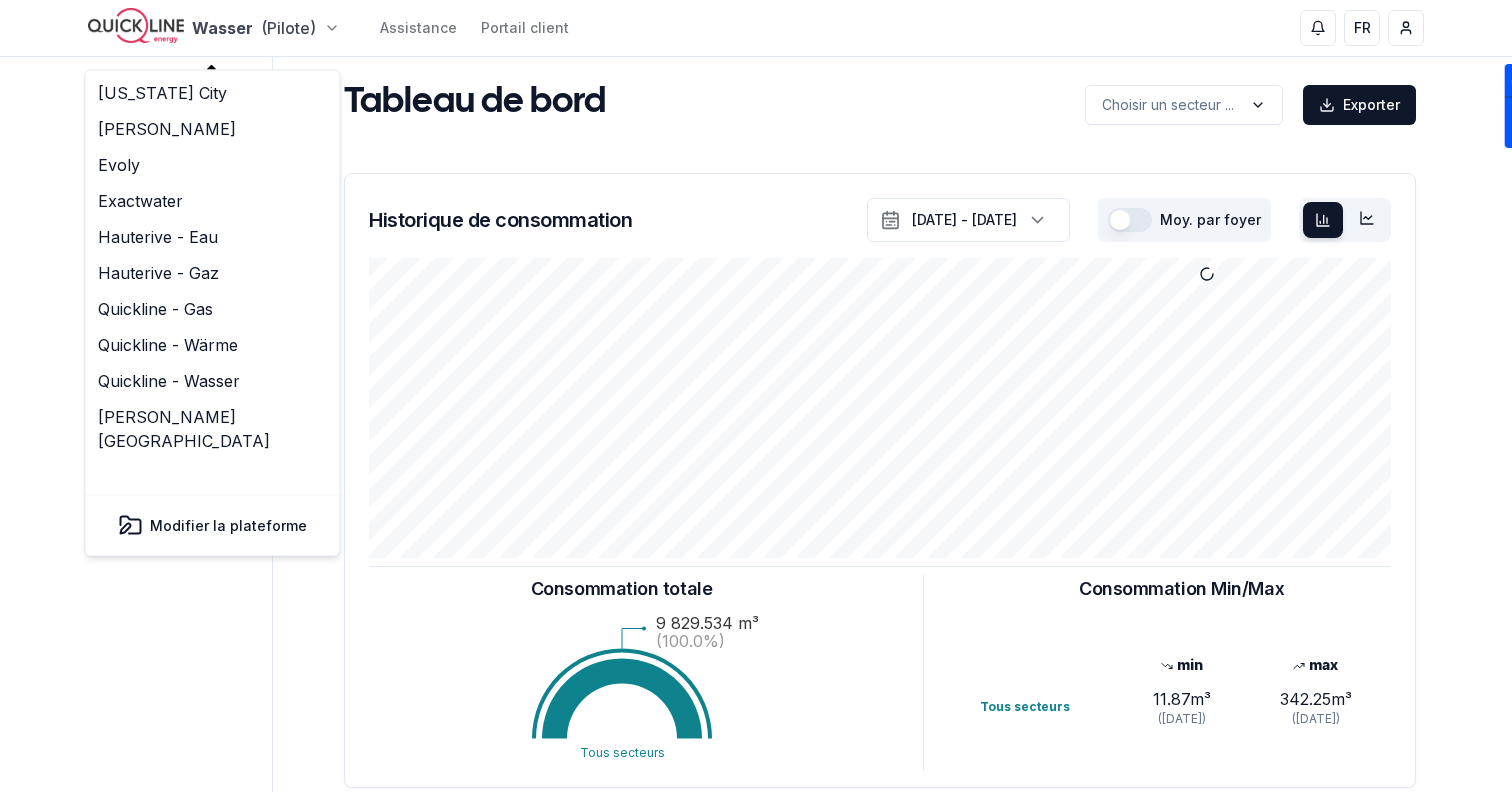 click on "Wasser (Pilote) Assistance Portail client FR Sami Tableau de bord Carte Utilisateurs Foyers Réseau (demo) Anomalies (demo) Capteurs Tarification Facturation Bénéficiaires EvolyConnect Tableau de bord Choisir un secteur ... Exporter Choisir un secteur ... Historique de consommation [DATE] - [DATE] Moy. par foyer Consommation totale Tous secteurs 9 829.534 m³ (100.0%) Consommation Min/Max min max Tous secteurs 0.12  m³ ([DATE] - 08h) 184.69  m³ ([DATE] - 04h) Consommation totale Tous secteurs 9 829.534 m³ (100.0%) Consommation Min/Max min max Tous secteurs 11.87  m³ ([DATE]) 342.25  m³ ([DATE]) Nombre de compteurs installés :  2 GWF Integra Itron 1 1 0 Tous secteurs Anomalies    (demo) Fuites Fraudes Réclamations 10 Fuites détectées 181.49 m³ Volume total des fuites Développé par   evoly   -  metering forever different . Linkedin 1" at bounding box center [756, 619] 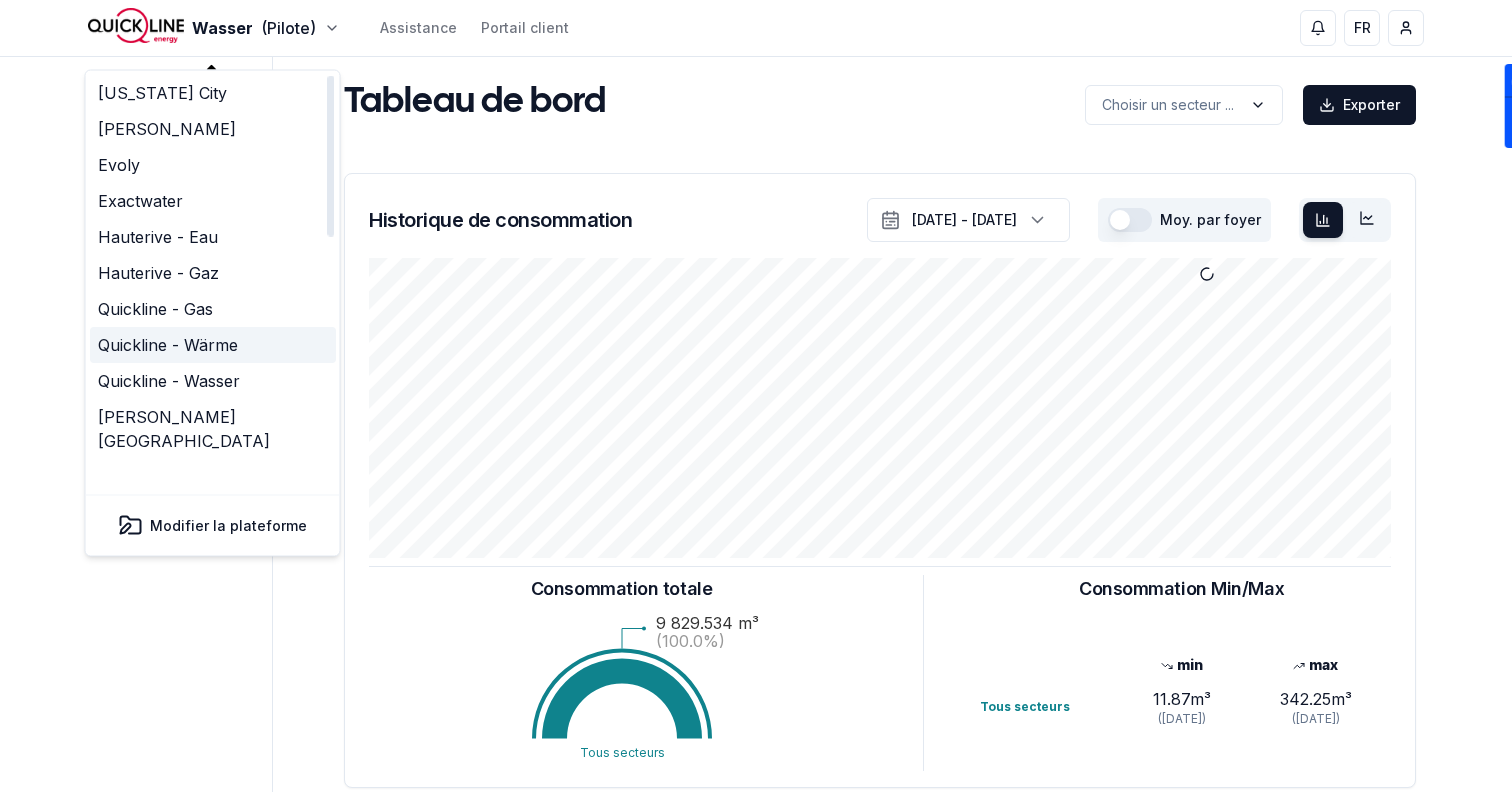 scroll, scrollTop: 576, scrollLeft: 0, axis: vertical 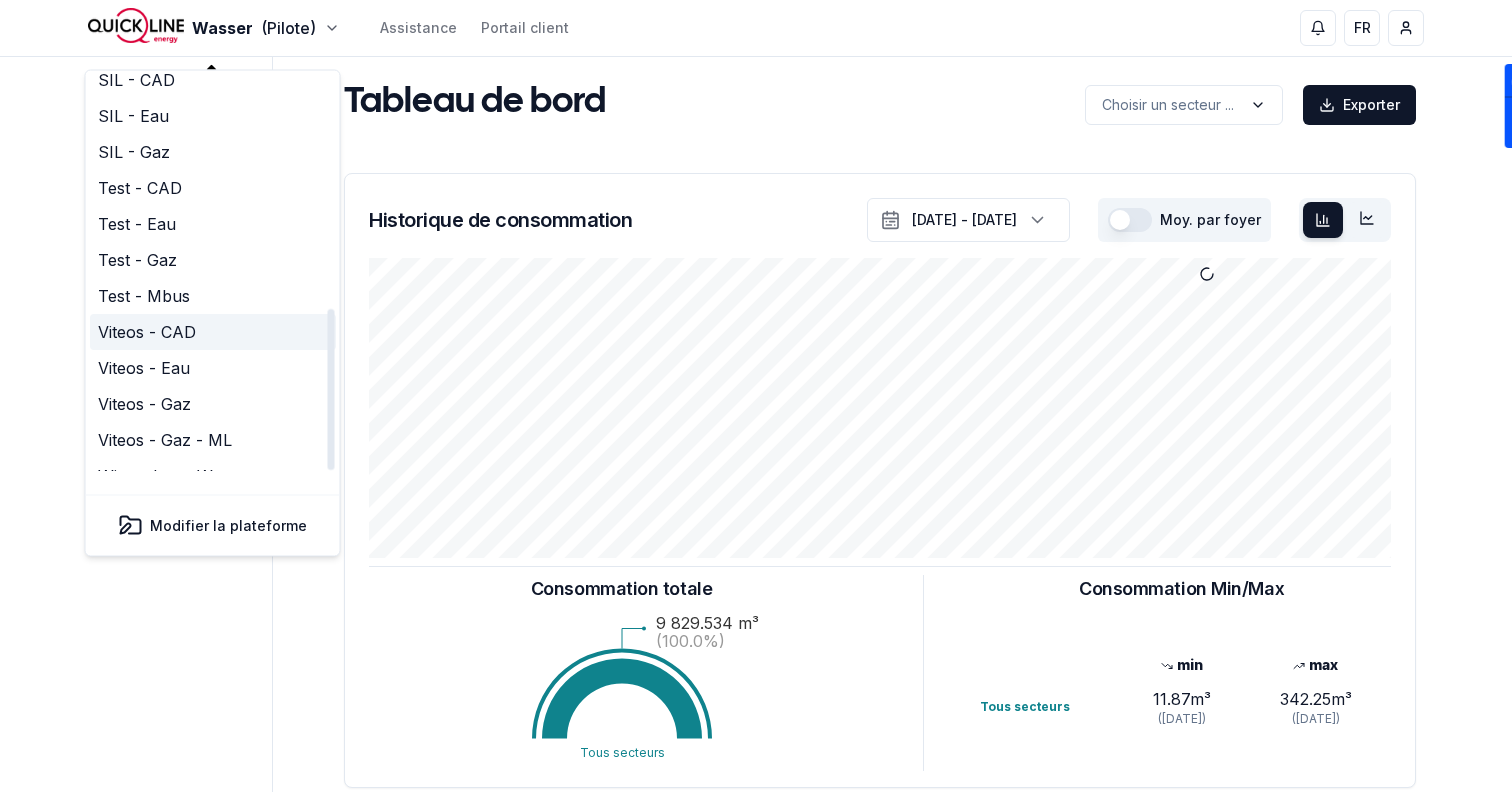 click on "Viteos - CAD" at bounding box center [213, 333] 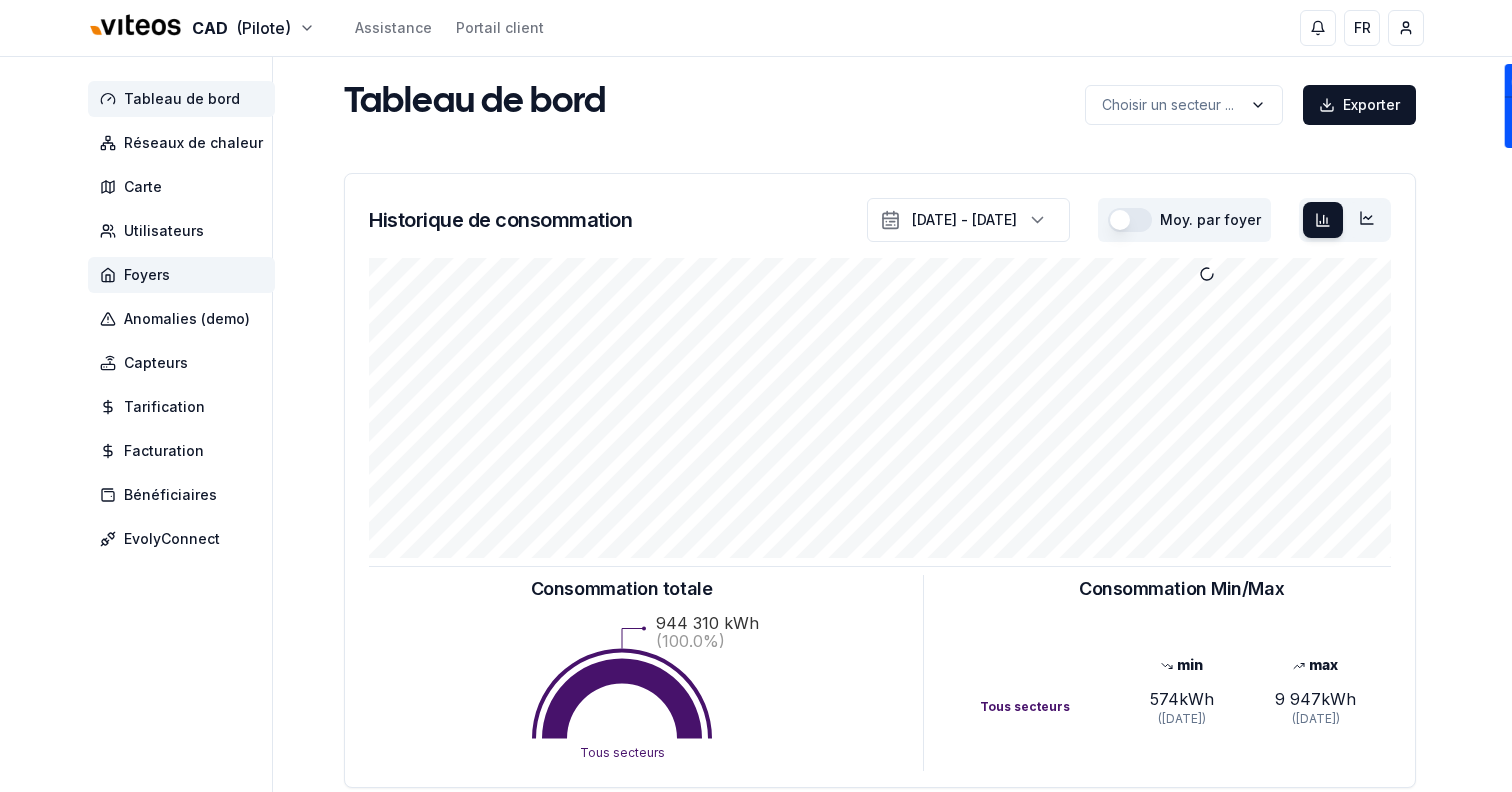 click on "Foyers" at bounding box center [181, 275] 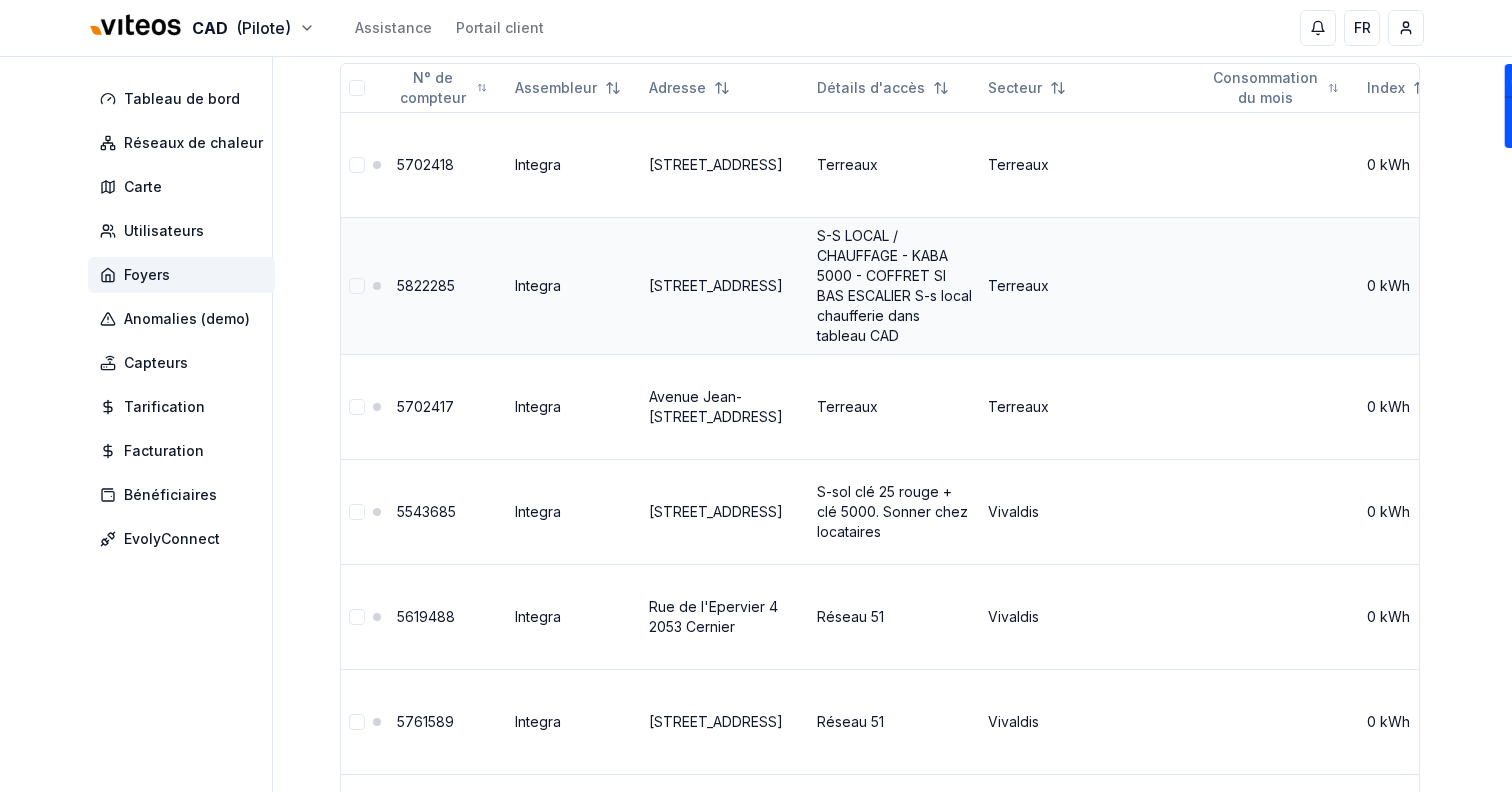 scroll, scrollTop: 0, scrollLeft: 0, axis: both 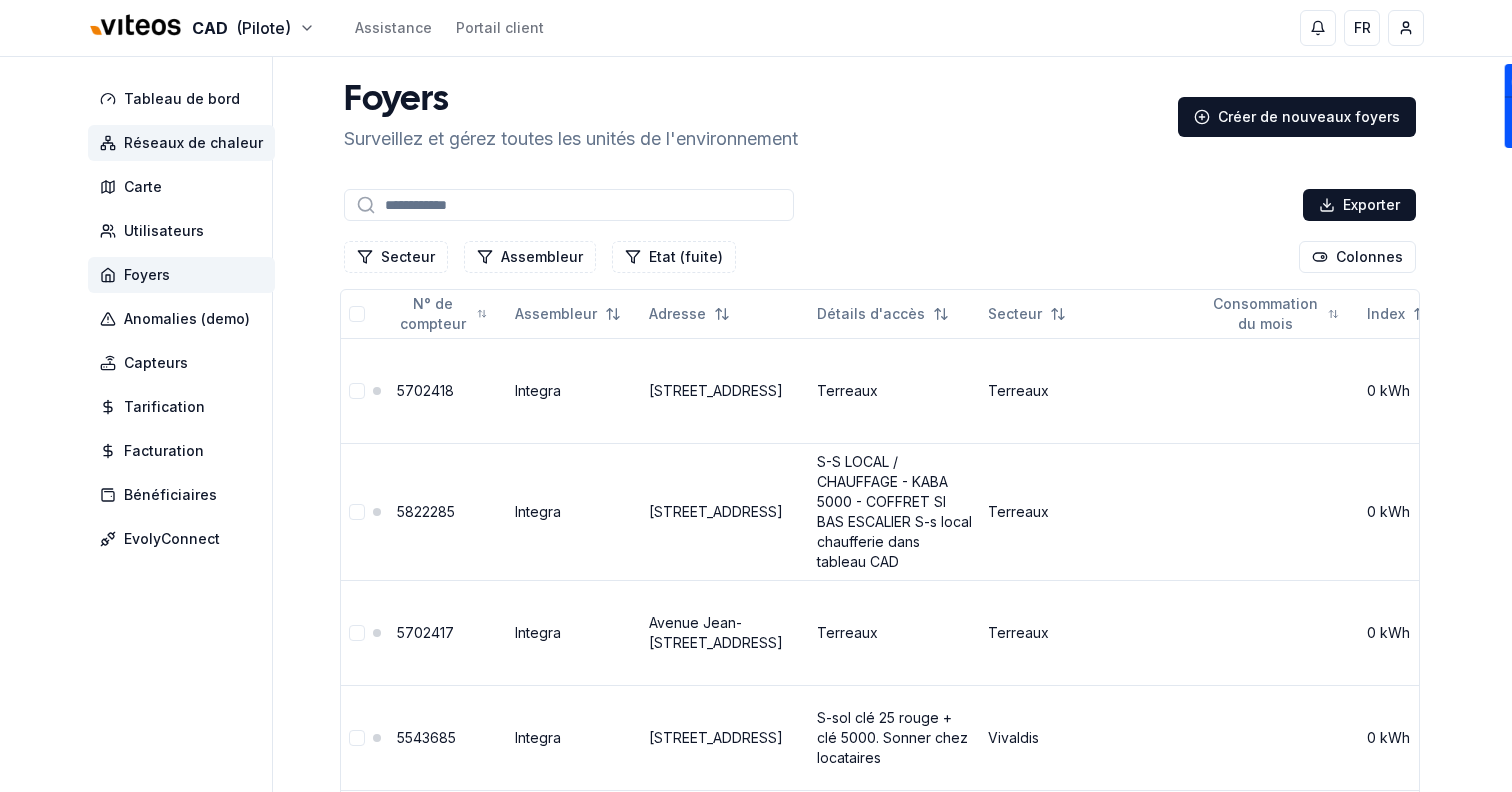 click on "Réseaux de chaleur" at bounding box center [181, 143] 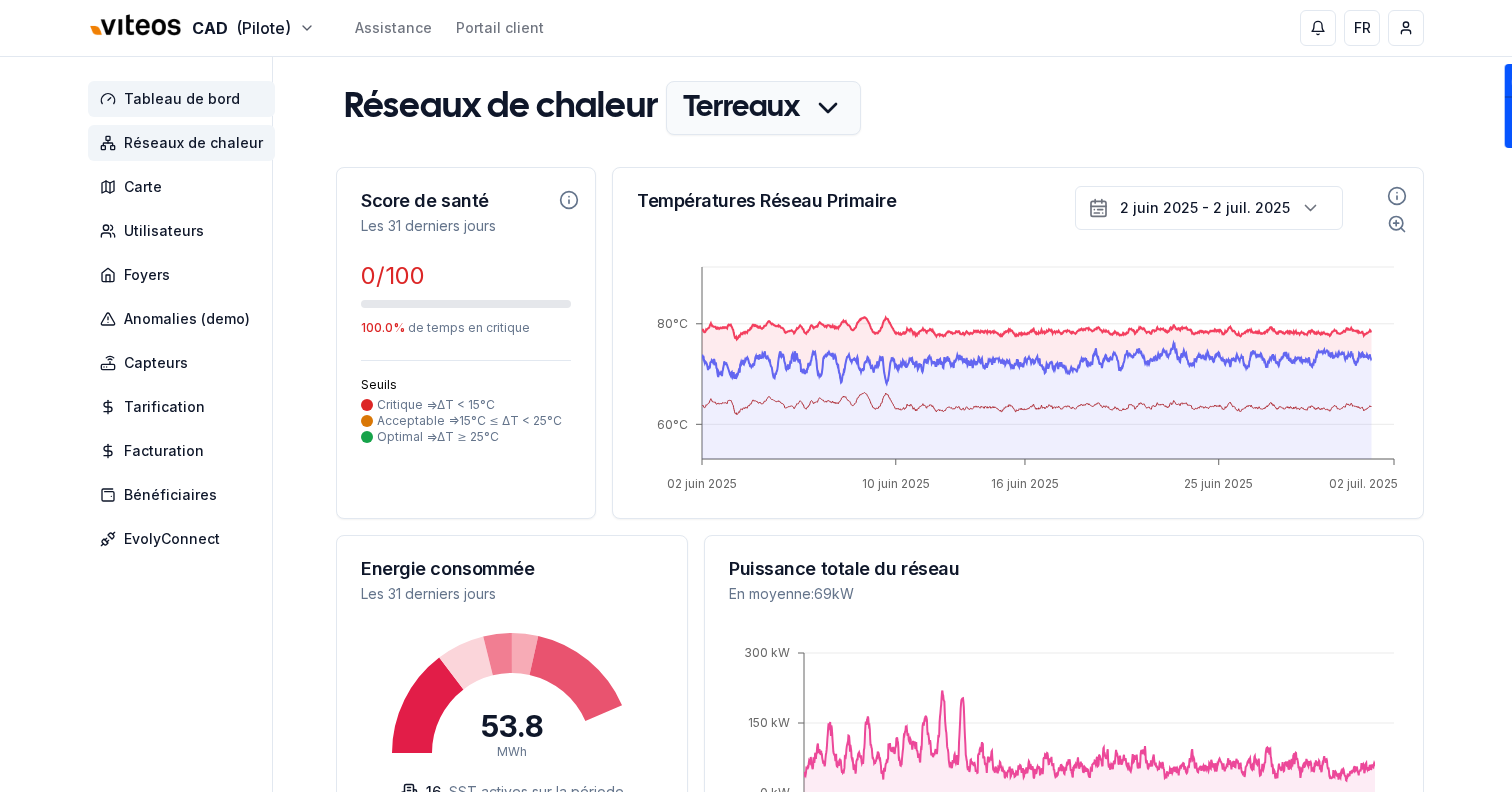 click on "Tableau de bord" at bounding box center (182, 99) 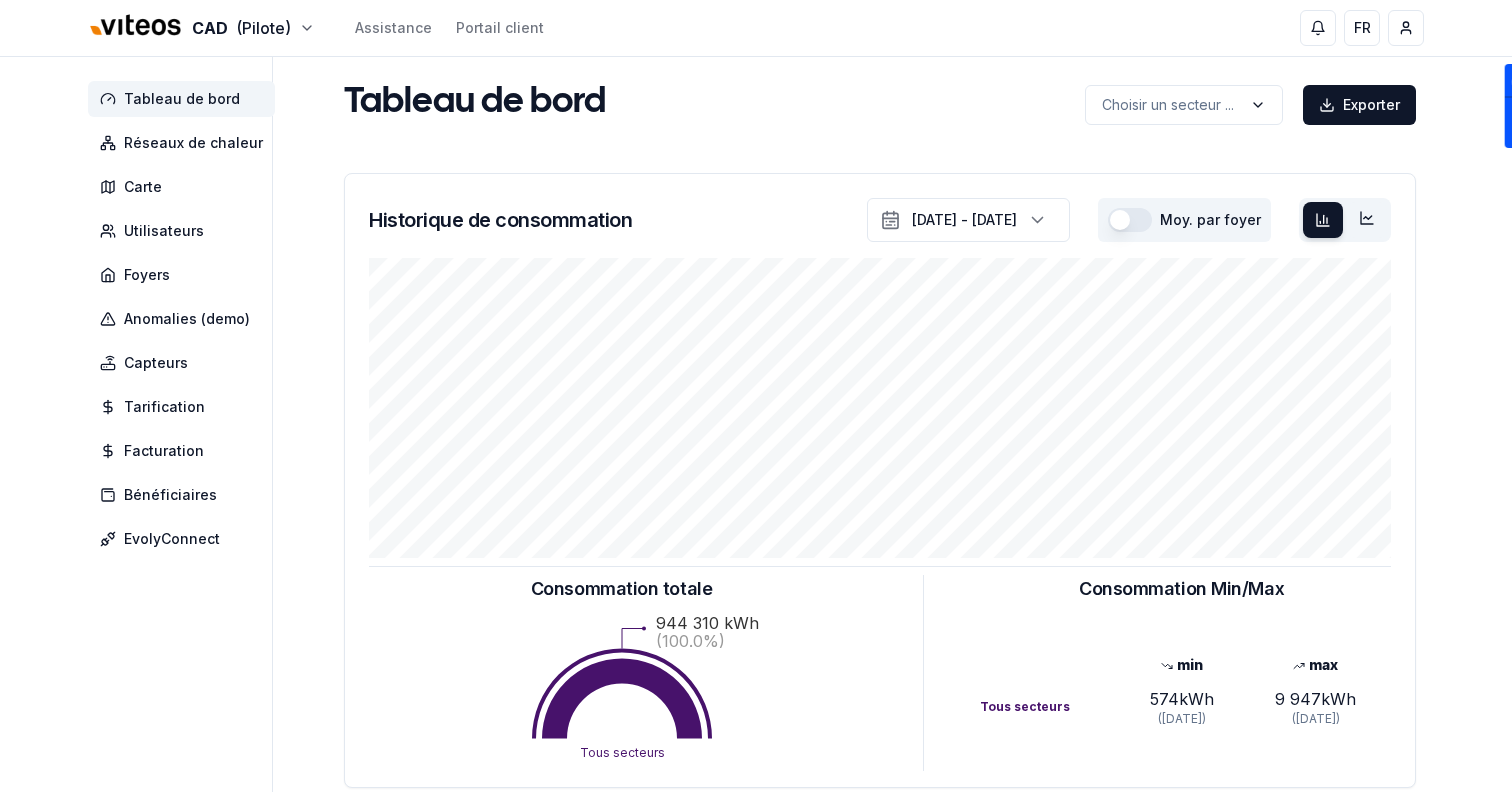 click on "Historique de consommation [DATE] - [DATE] Moy. par foyer" at bounding box center [880, 212] 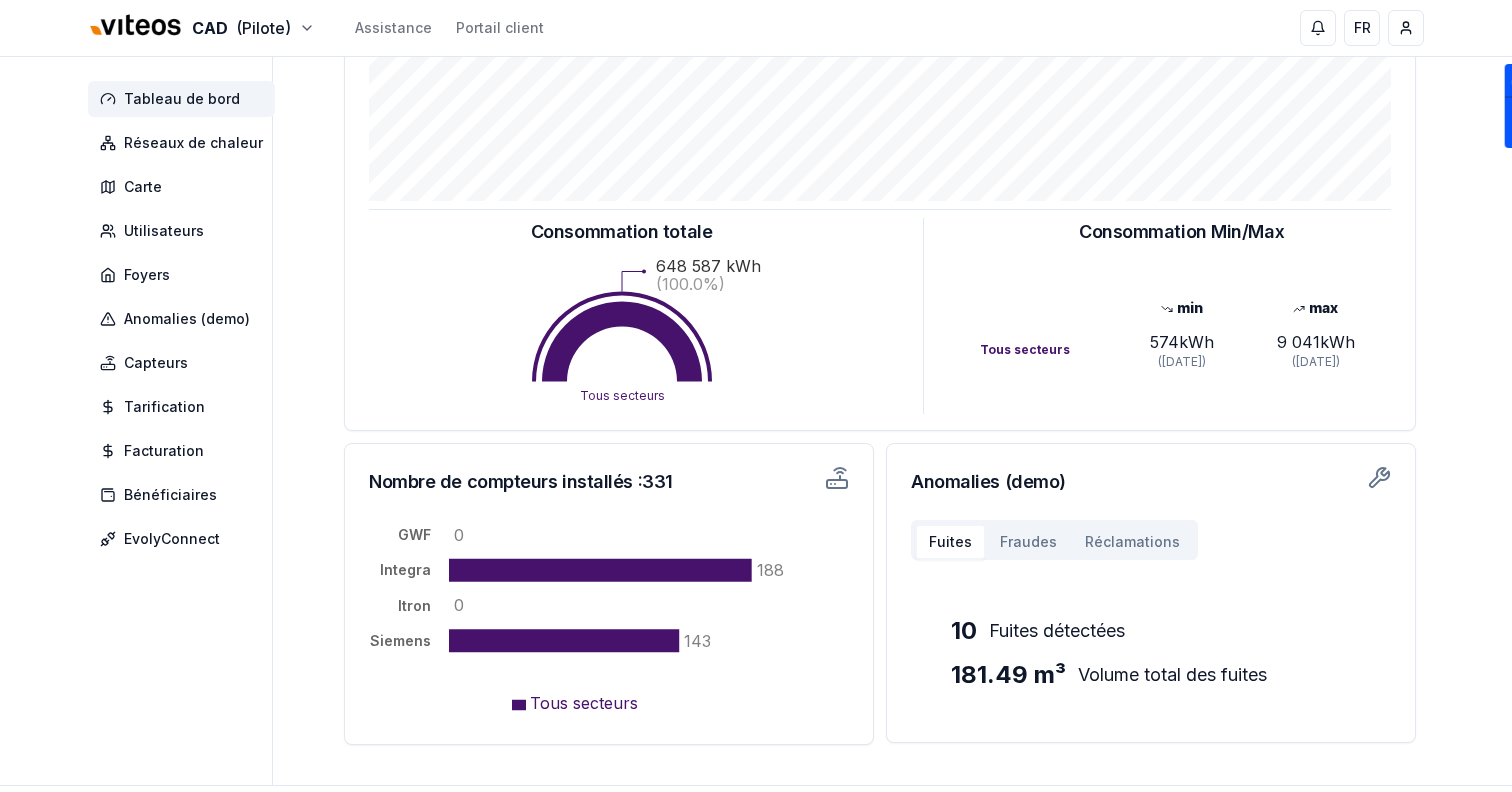 scroll, scrollTop: 447, scrollLeft: 0, axis: vertical 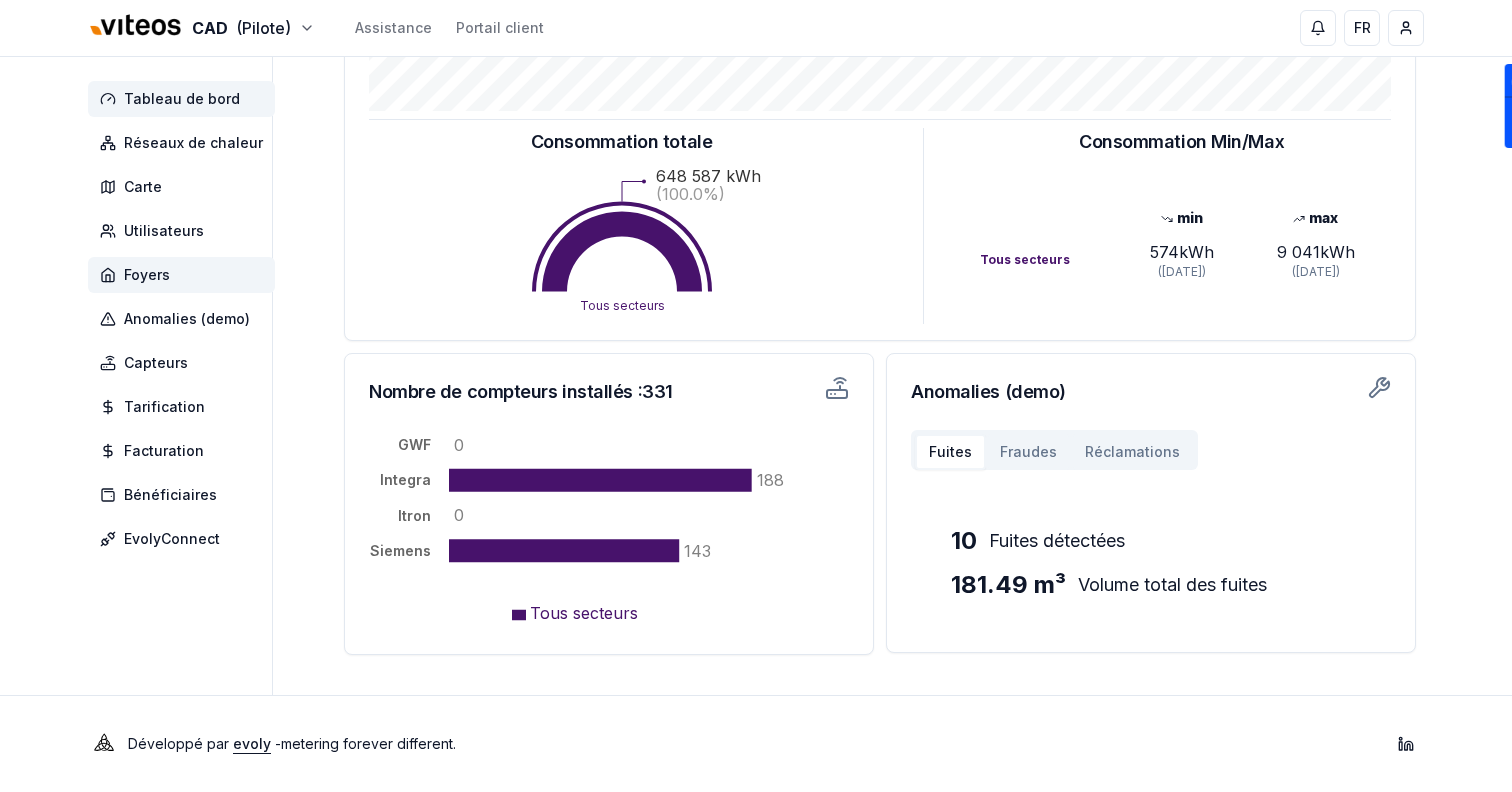 click on "Foyers" at bounding box center (147, 275) 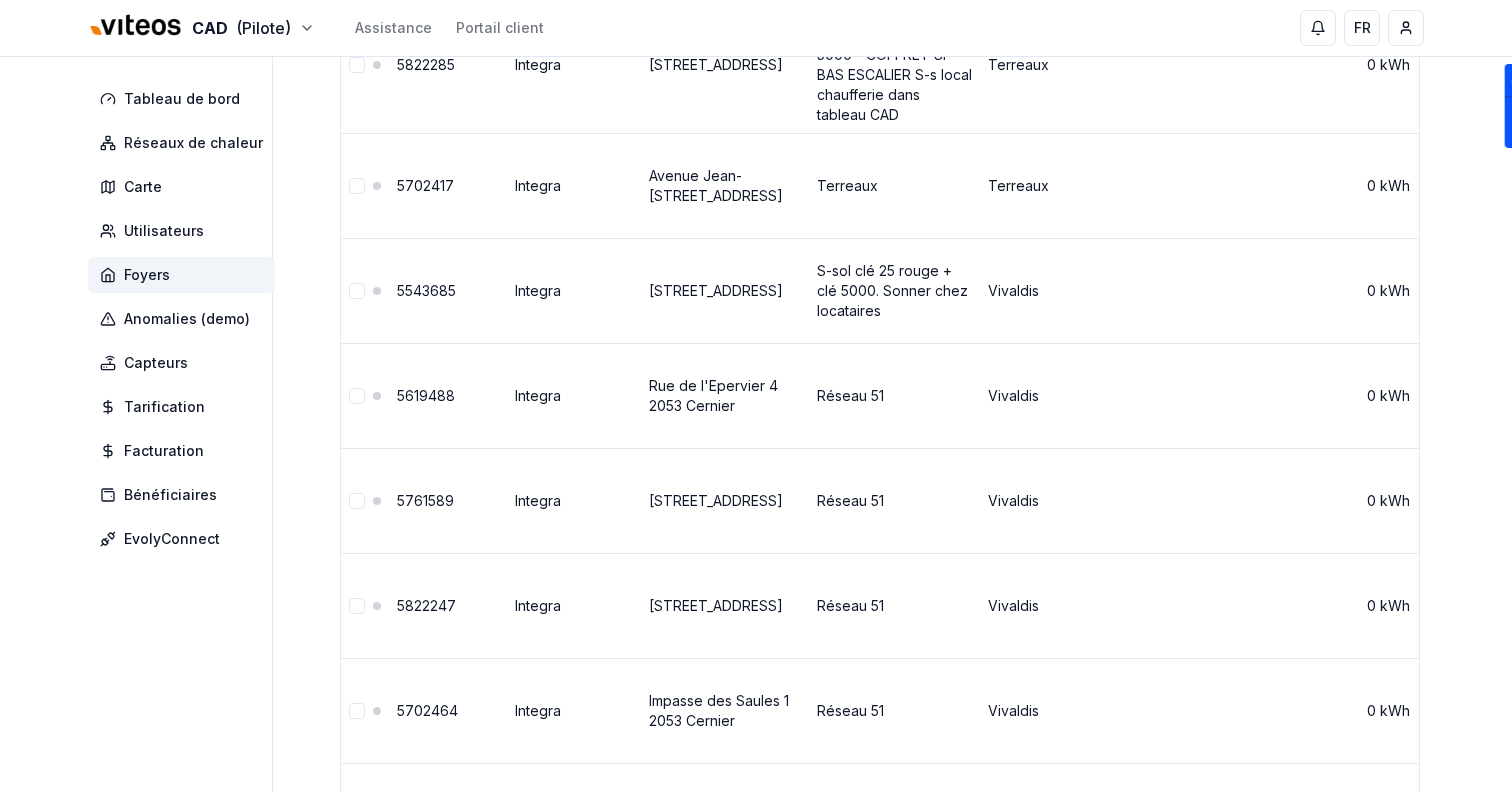 scroll, scrollTop: 0, scrollLeft: 0, axis: both 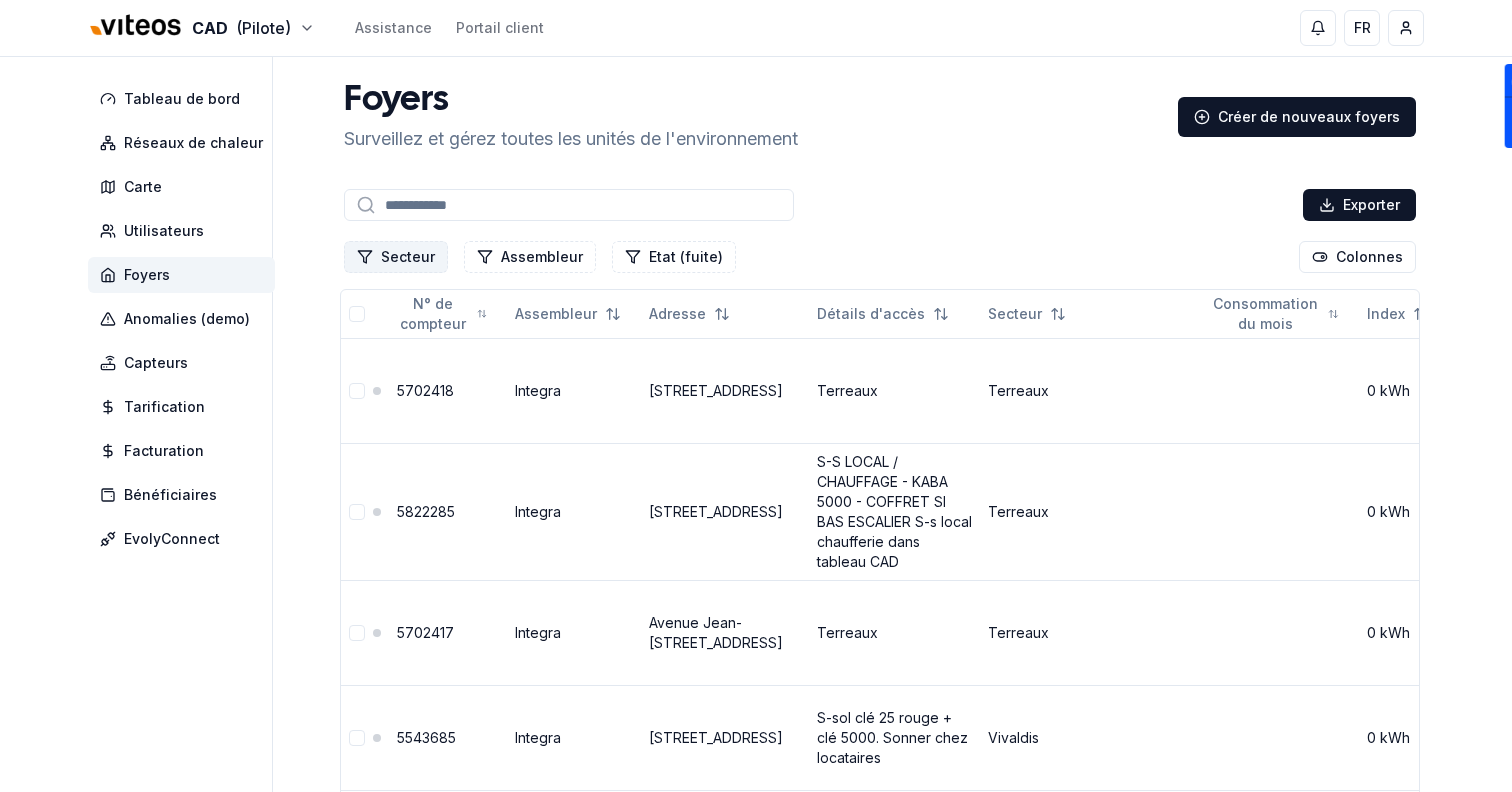 click on "Secteur" at bounding box center [396, 257] 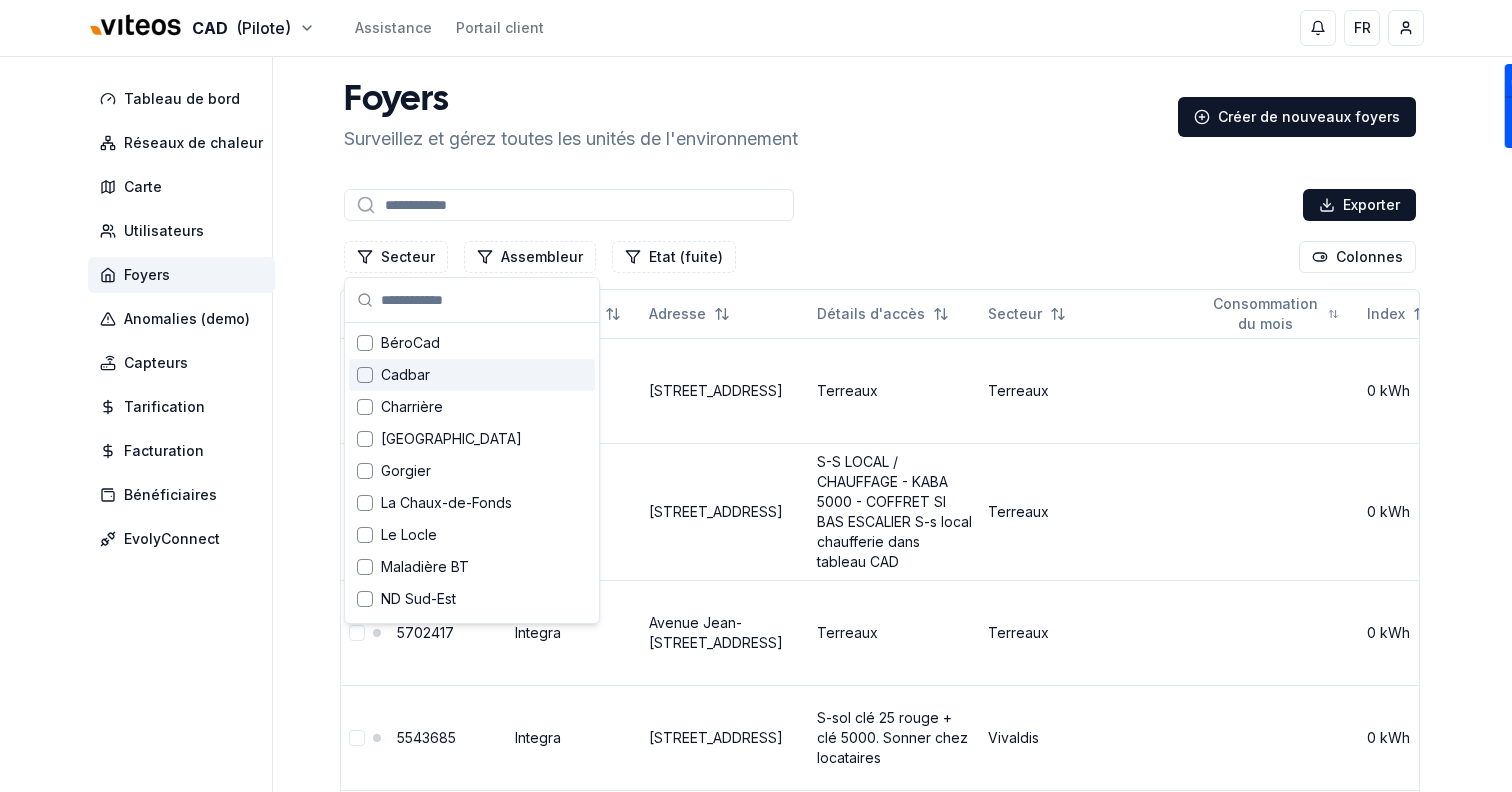 click on "Cadbar" at bounding box center [472, 375] 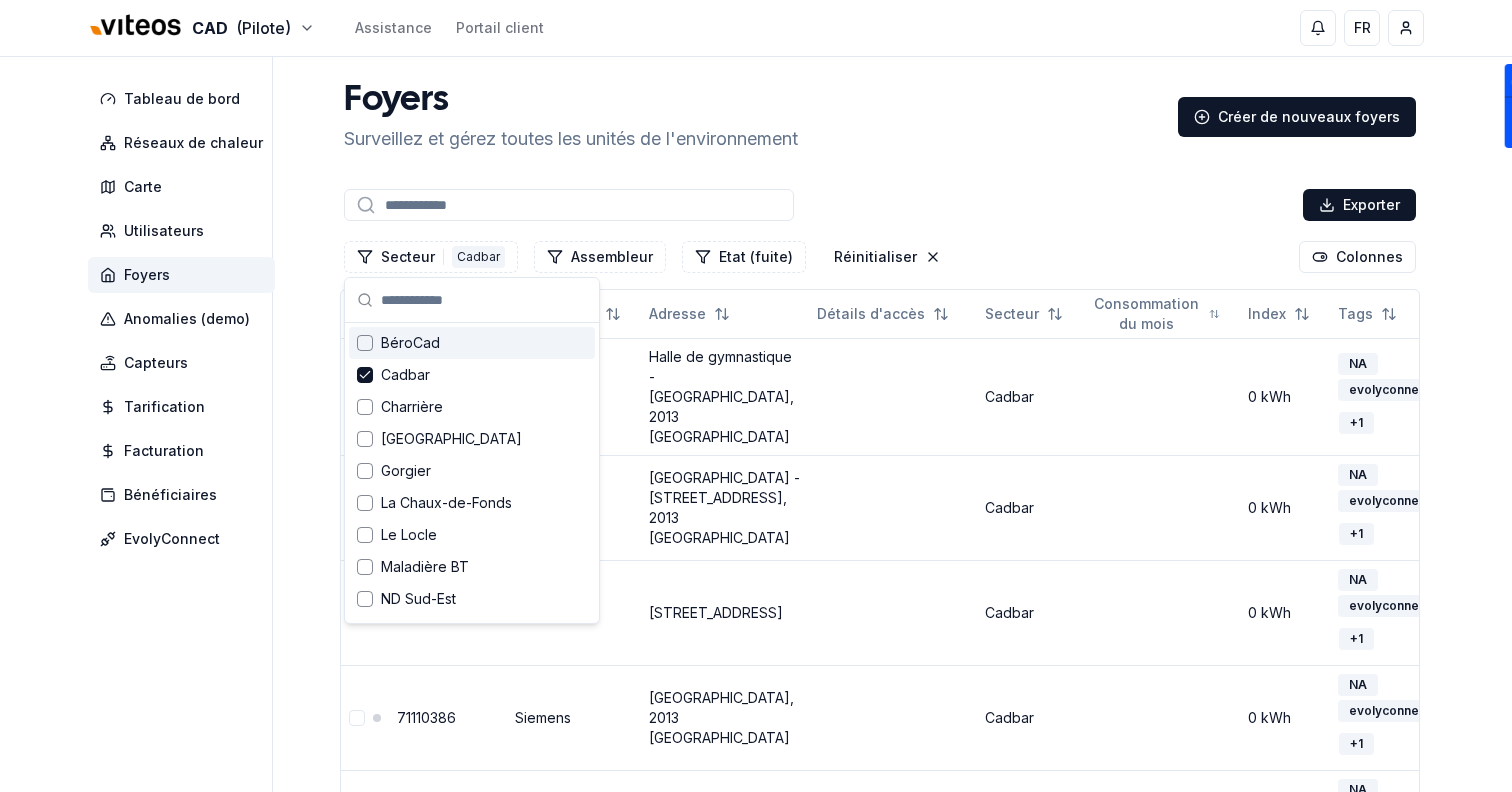 click on "Foyers Surveillez et gérez toutes les unités de l'environnement Créer de nouveaux foyers" at bounding box center (880, 117) 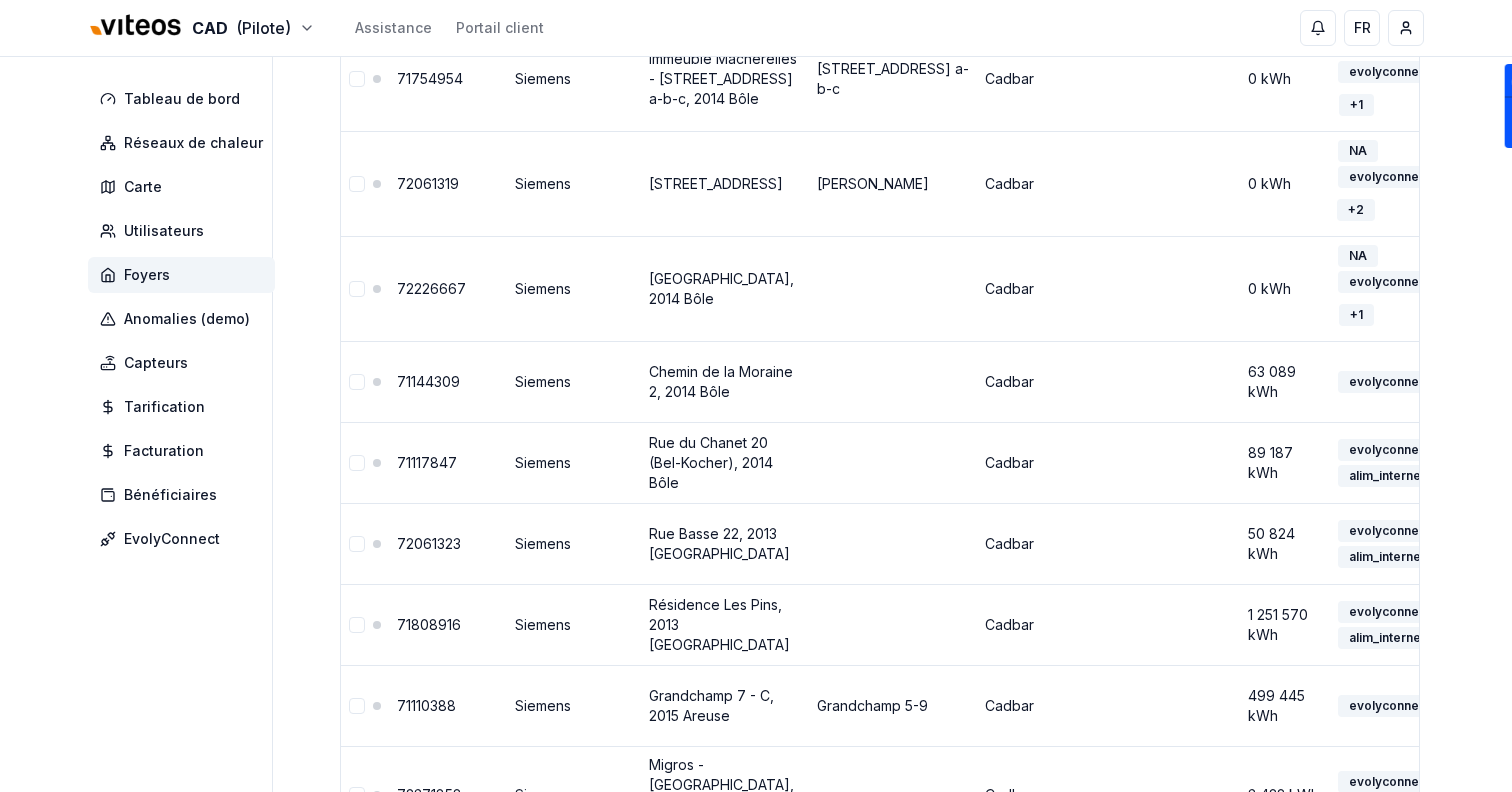 scroll, scrollTop: 4345, scrollLeft: 0, axis: vertical 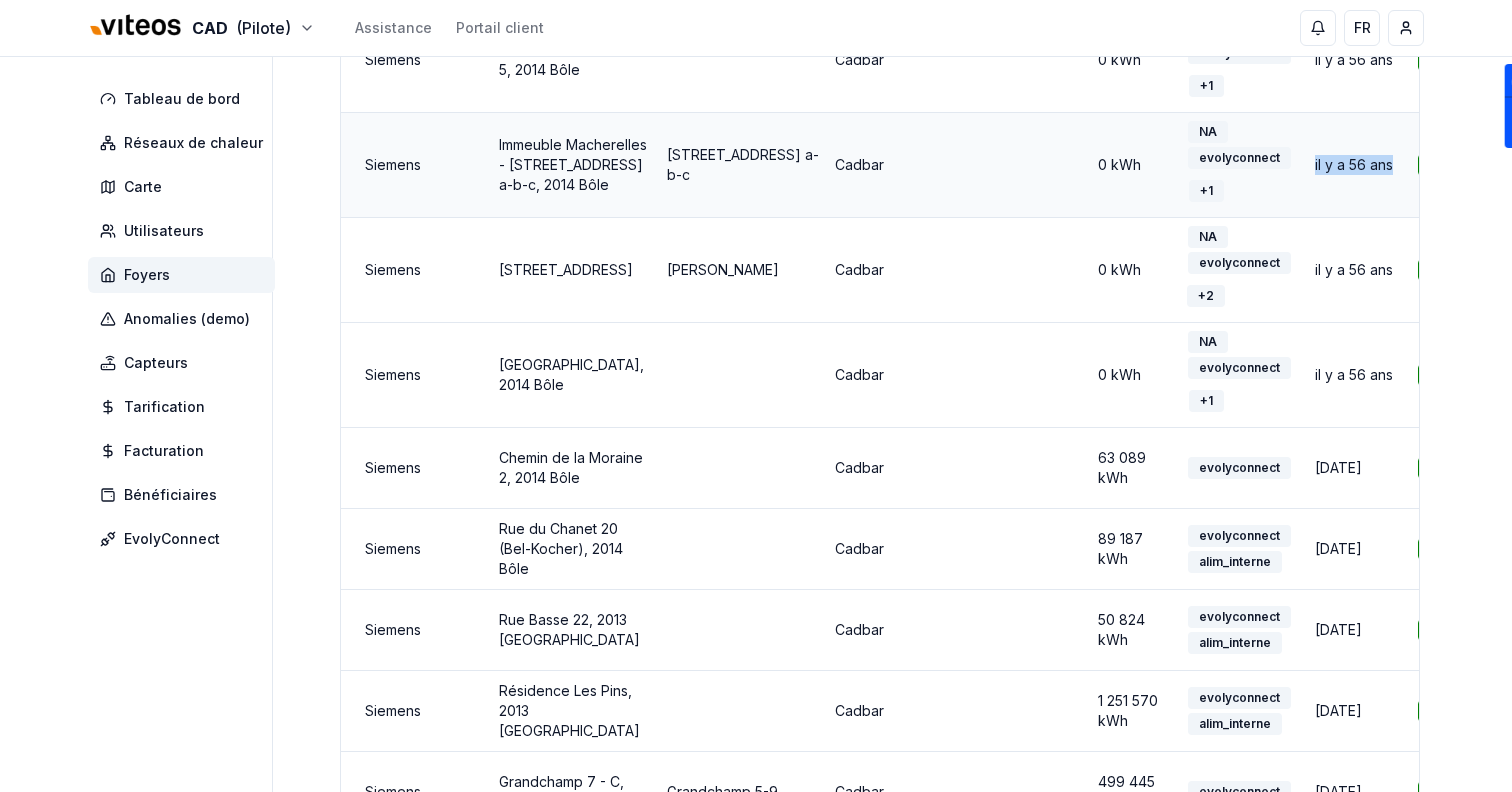 drag, startPoint x: 1327, startPoint y: 239, endPoint x: 1259, endPoint y: 242, distance: 68.06615 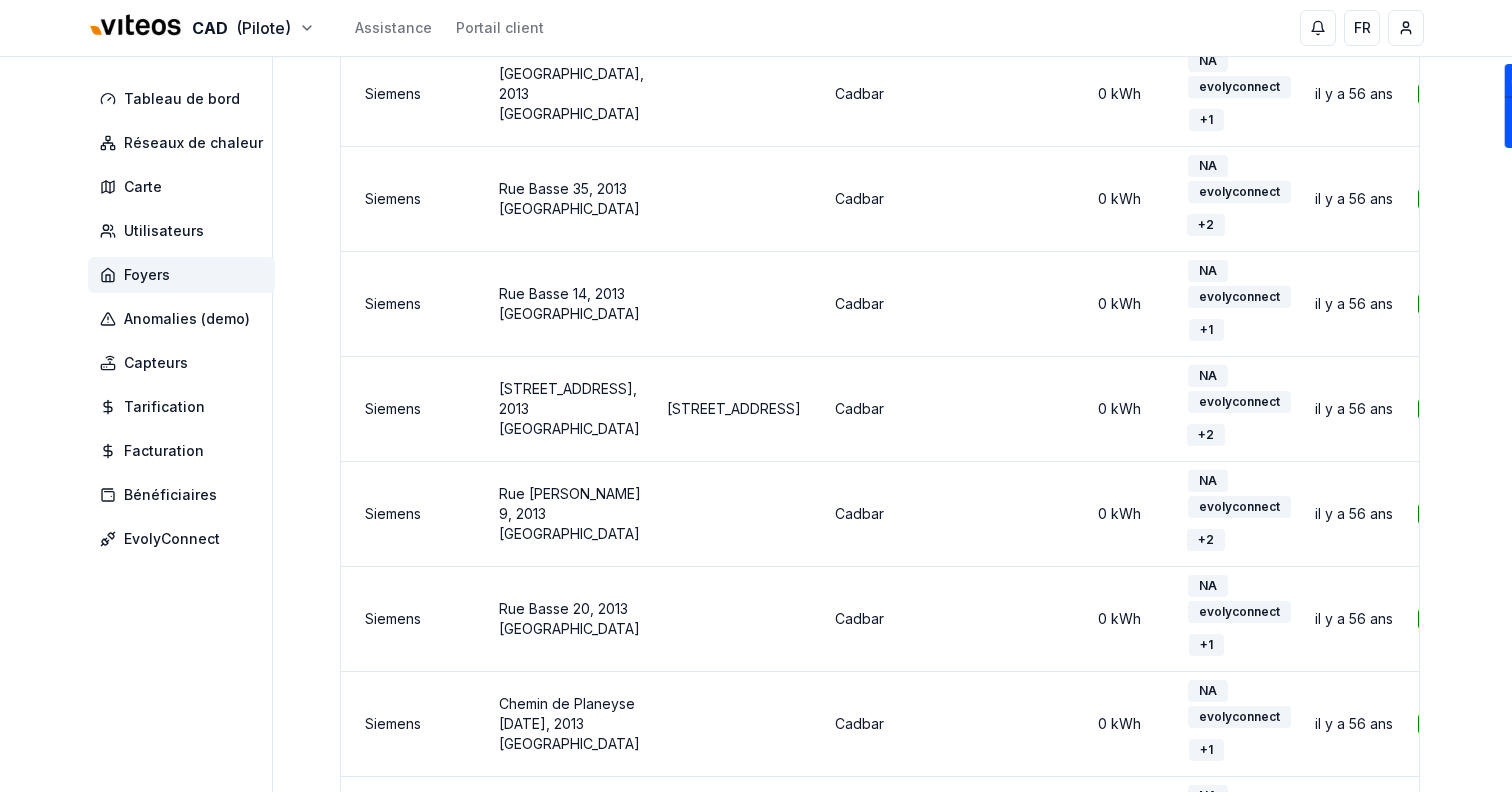 scroll, scrollTop: 0, scrollLeft: 0, axis: both 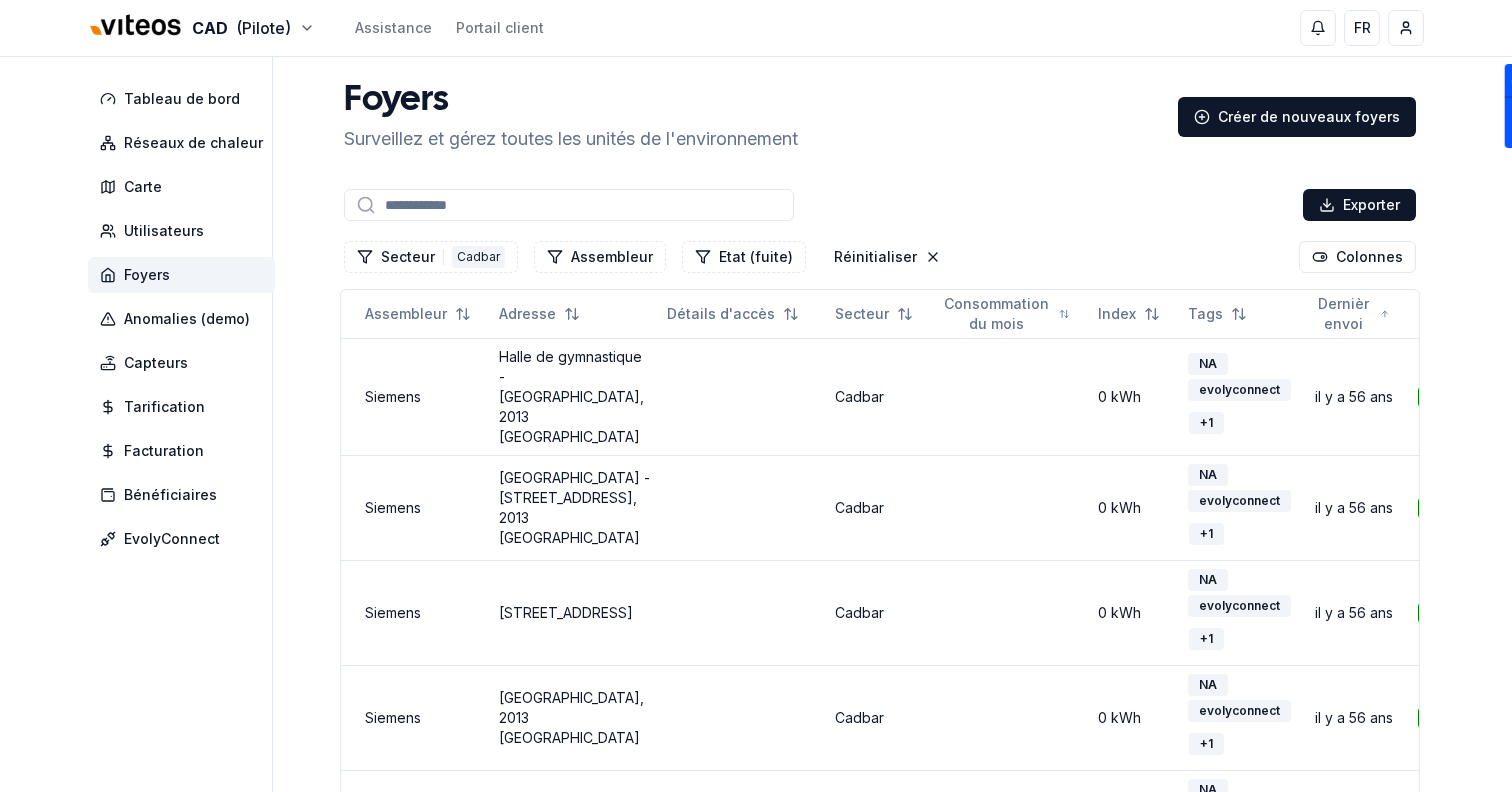 click at bounding box center (569, 205) 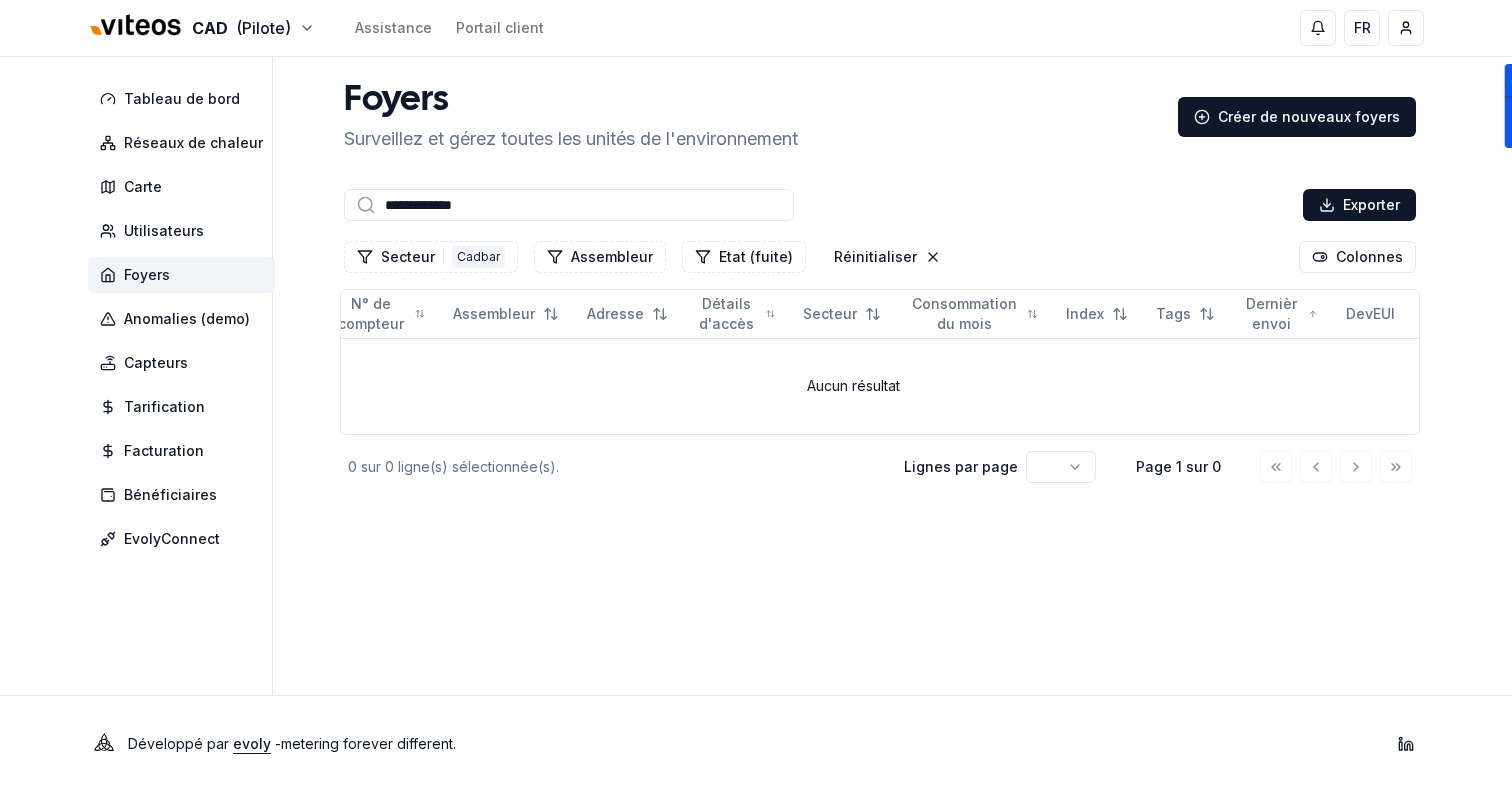 scroll, scrollTop: 0, scrollLeft: 34, axis: horizontal 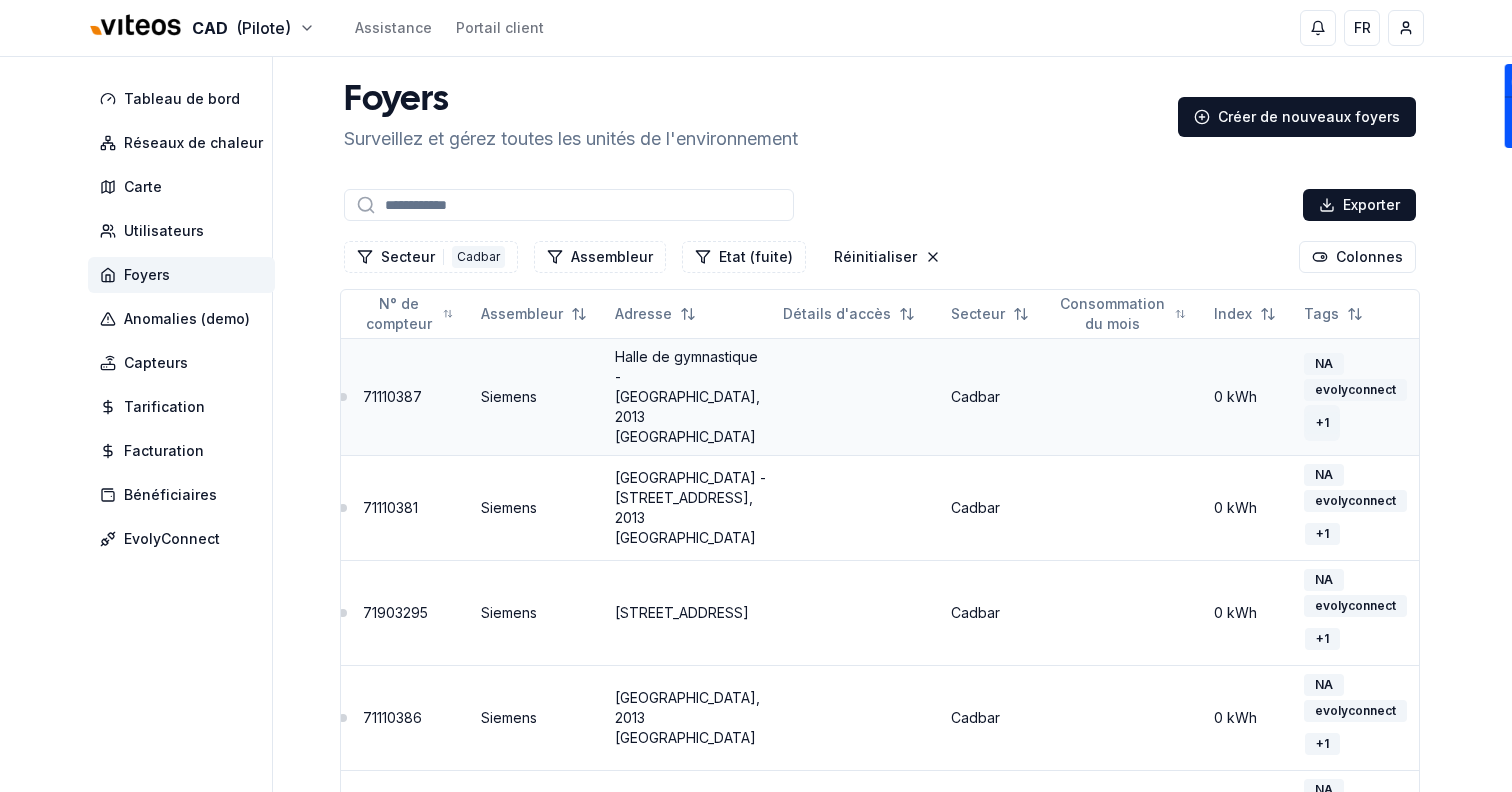 click on "+ 1" at bounding box center (1322, 423) 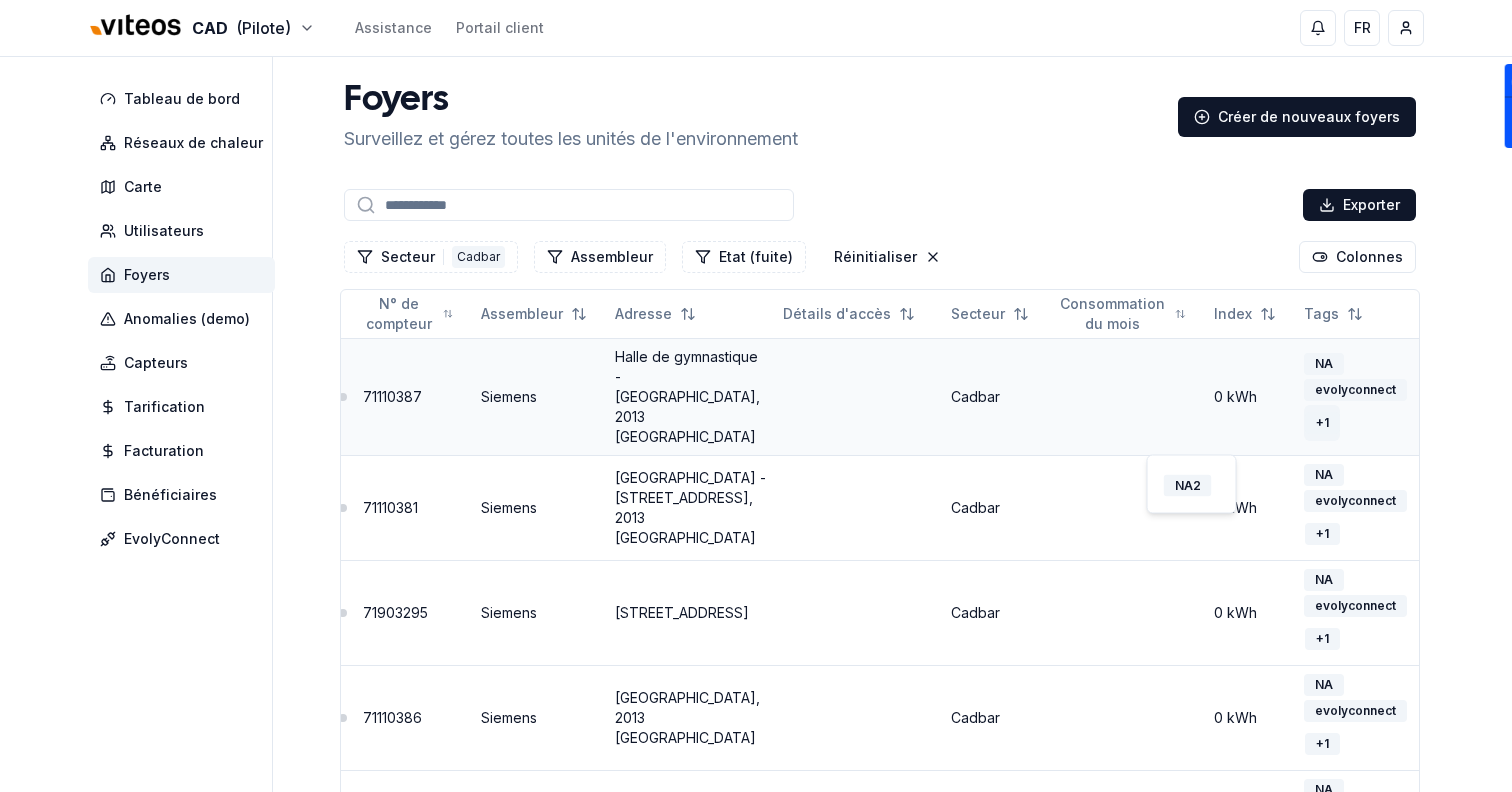 click on "+ 1" at bounding box center (1322, 423) 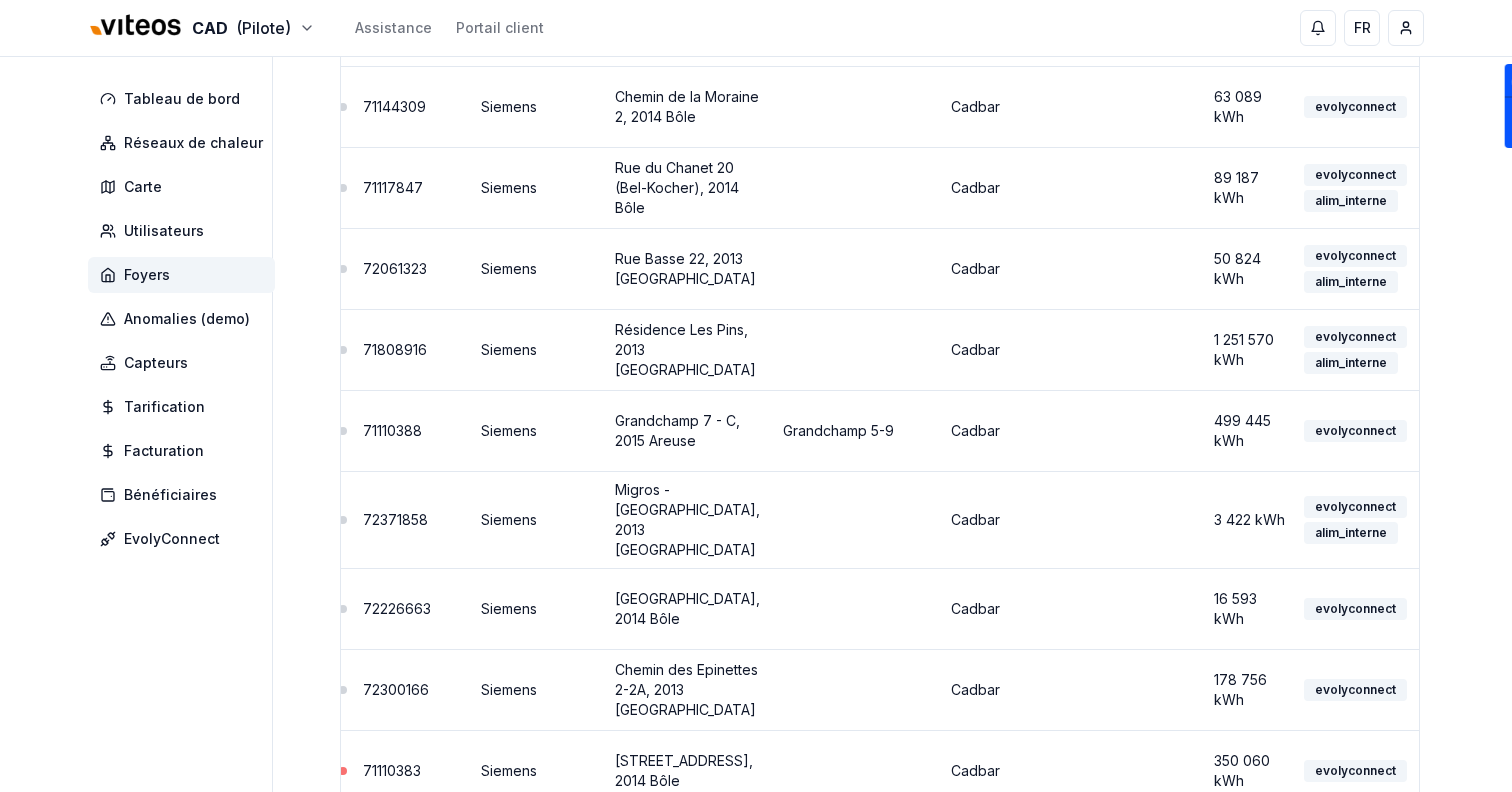 scroll, scrollTop: 5374, scrollLeft: 0, axis: vertical 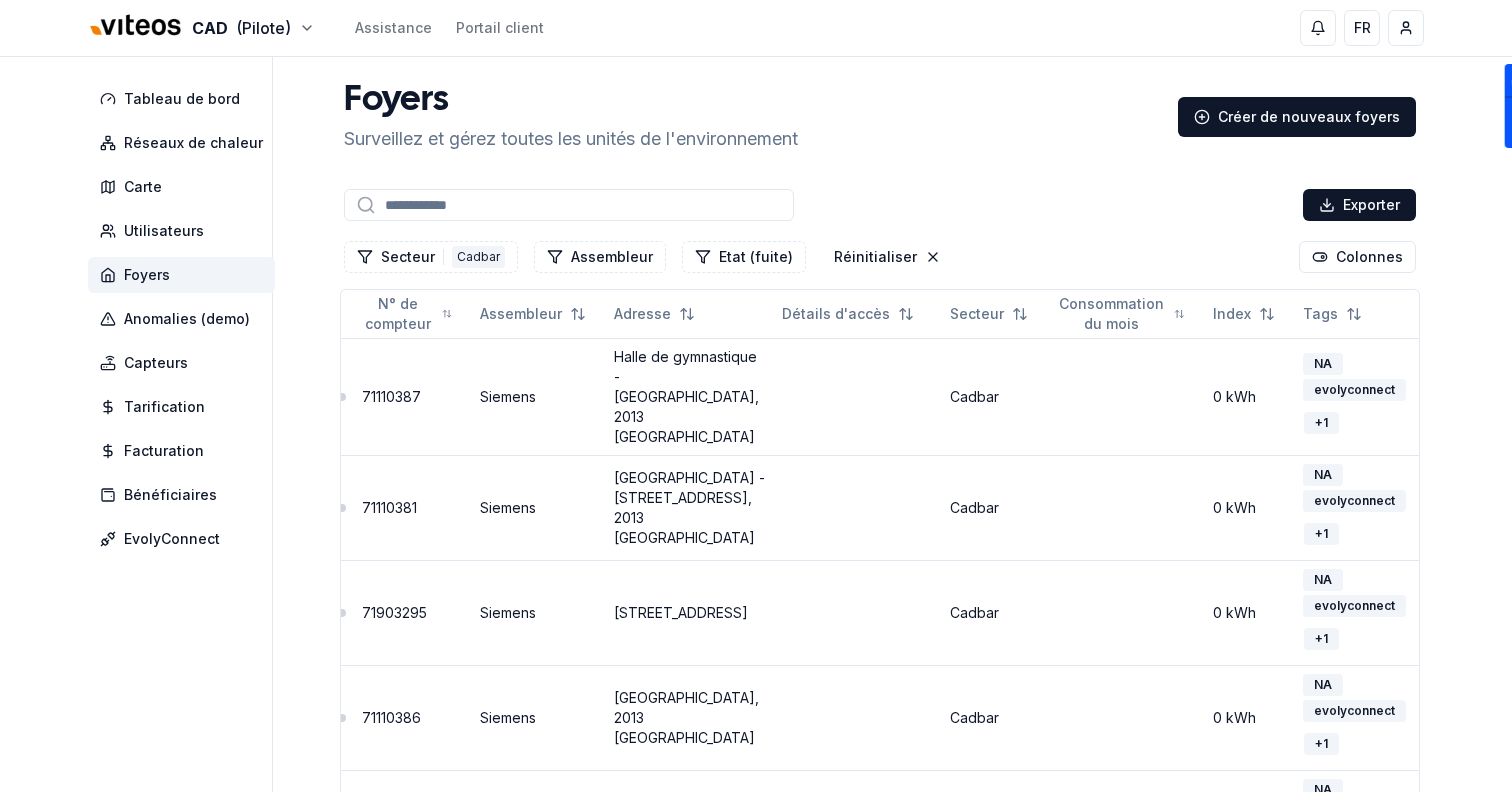 click at bounding box center (569, 205) 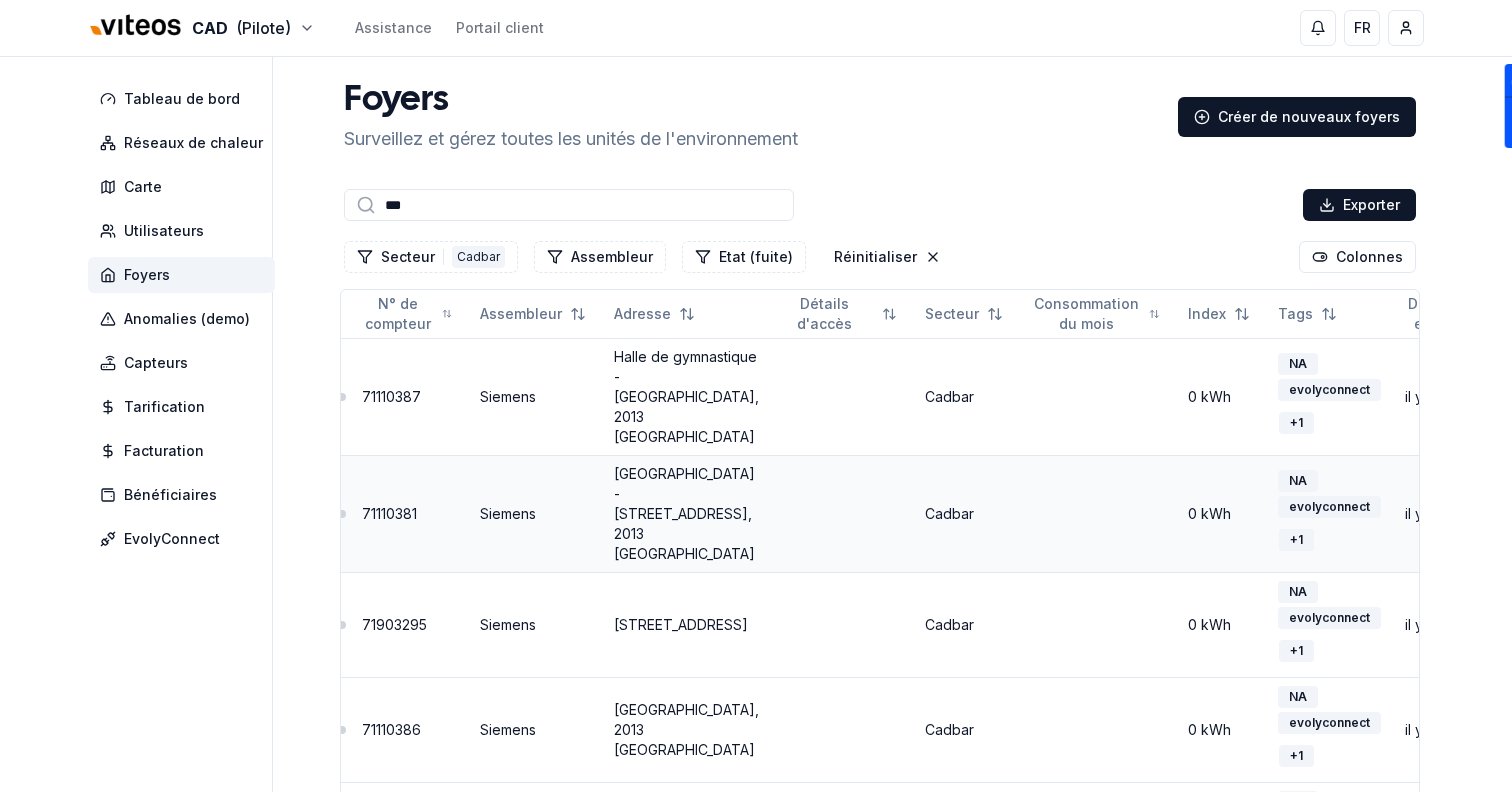scroll, scrollTop: 0, scrollLeft: 0, axis: both 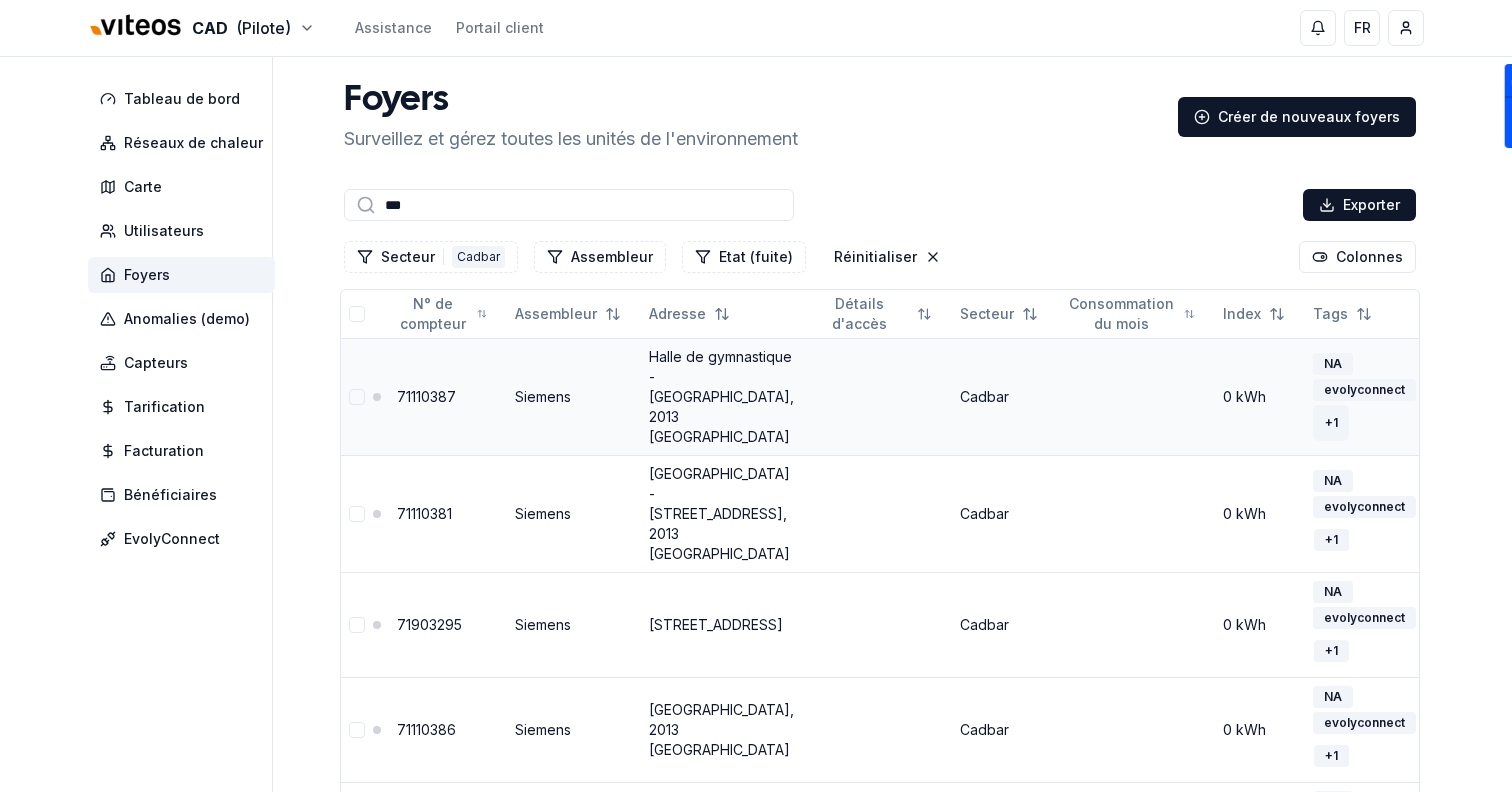 type on "***" 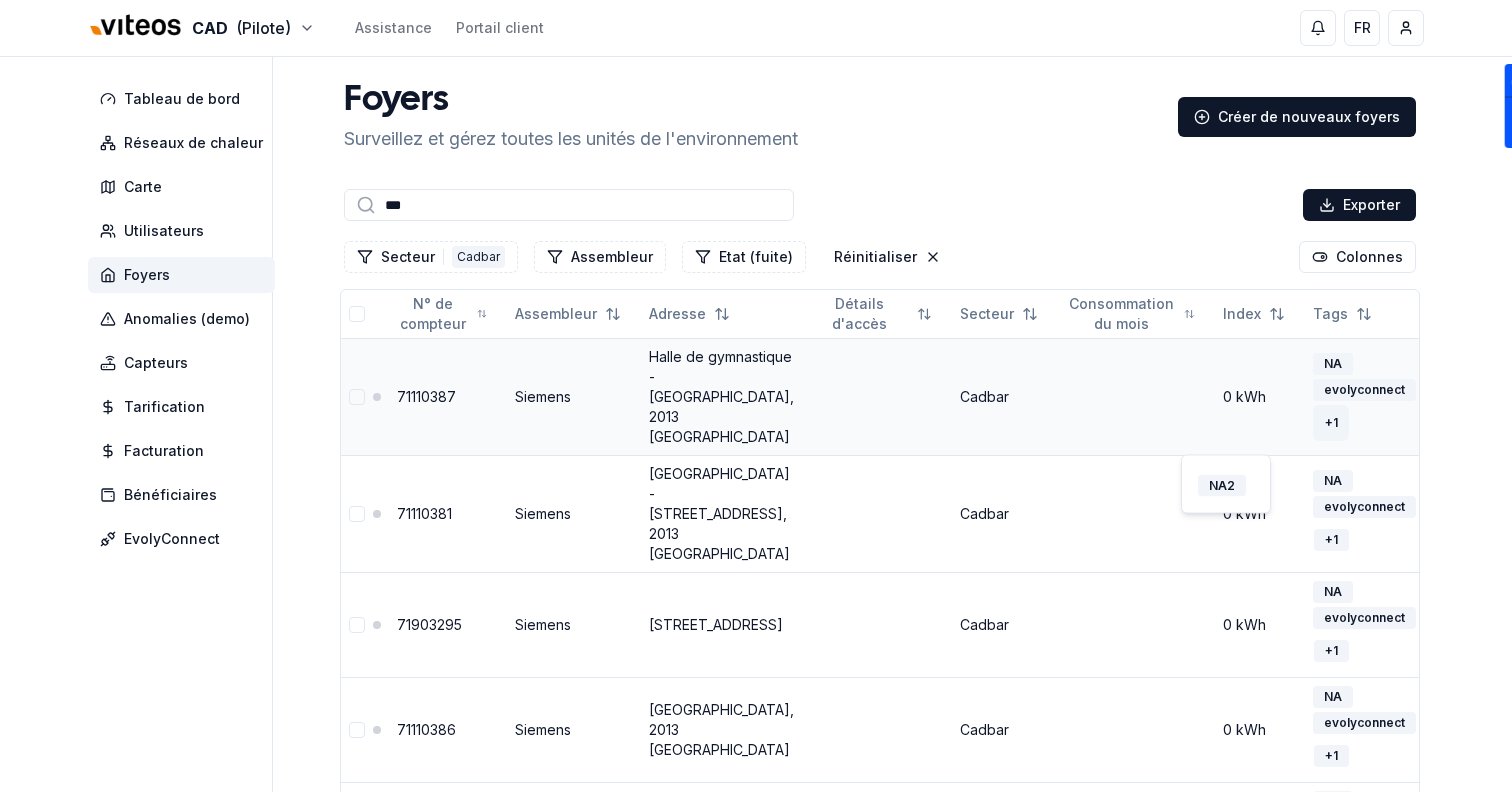 click on "+ 1" at bounding box center (1331, 423) 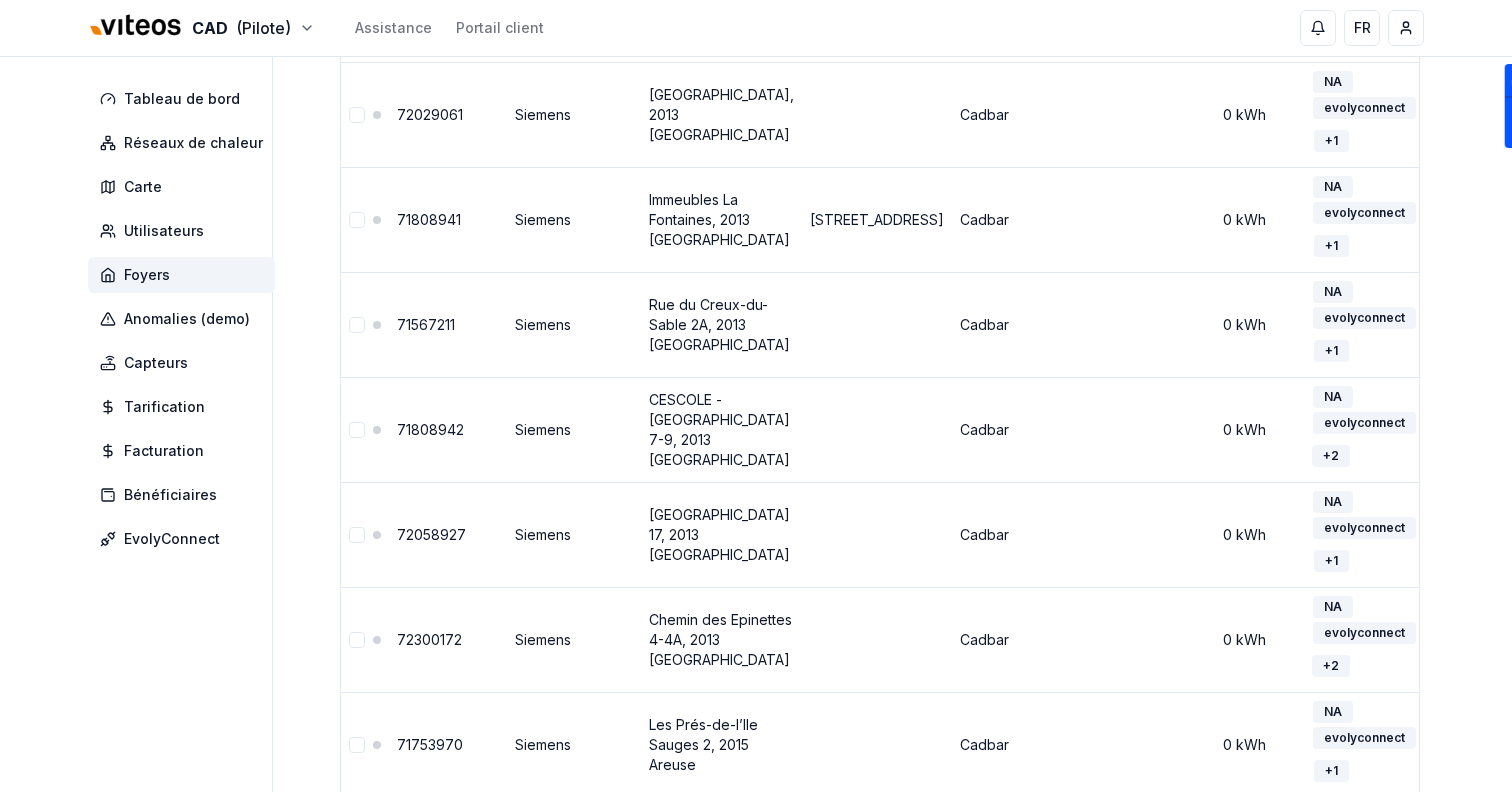 scroll, scrollTop: 4233, scrollLeft: 0, axis: vertical 